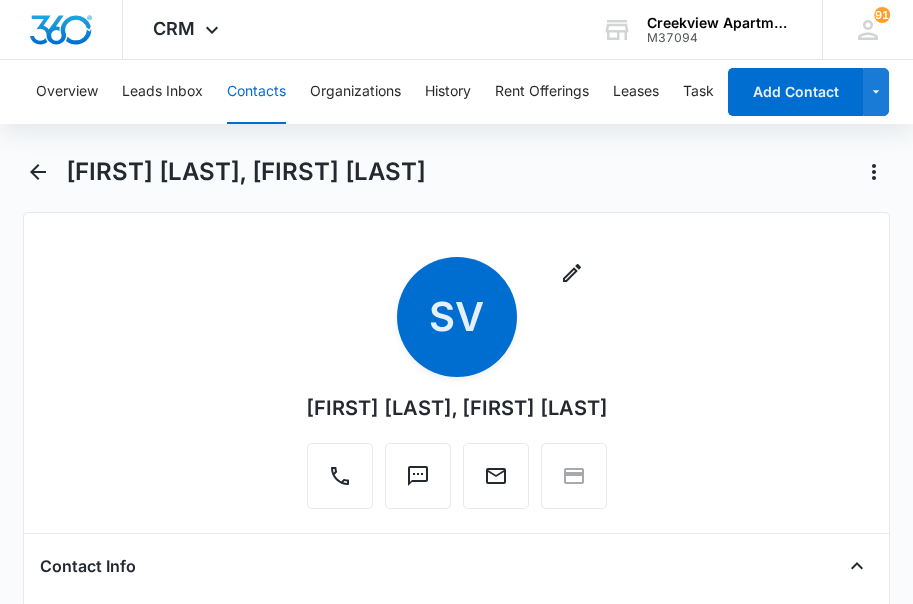 scroll, scrollTop: 0, scrollLeft: 0, axis: both 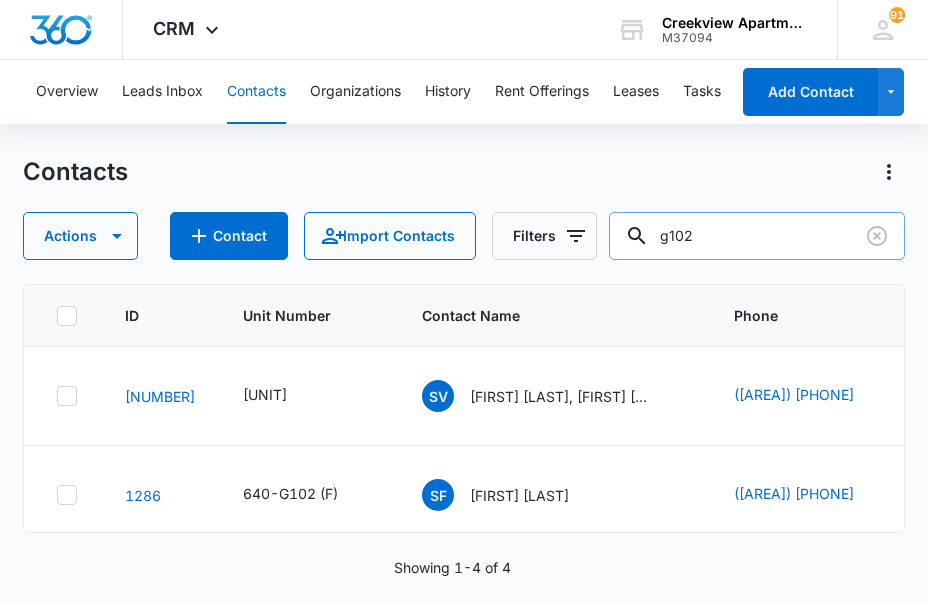 drag, startPoint x: 741, startPoint y: 230, endPoint x: 624, endPoint y: 234, distance: 117.06836 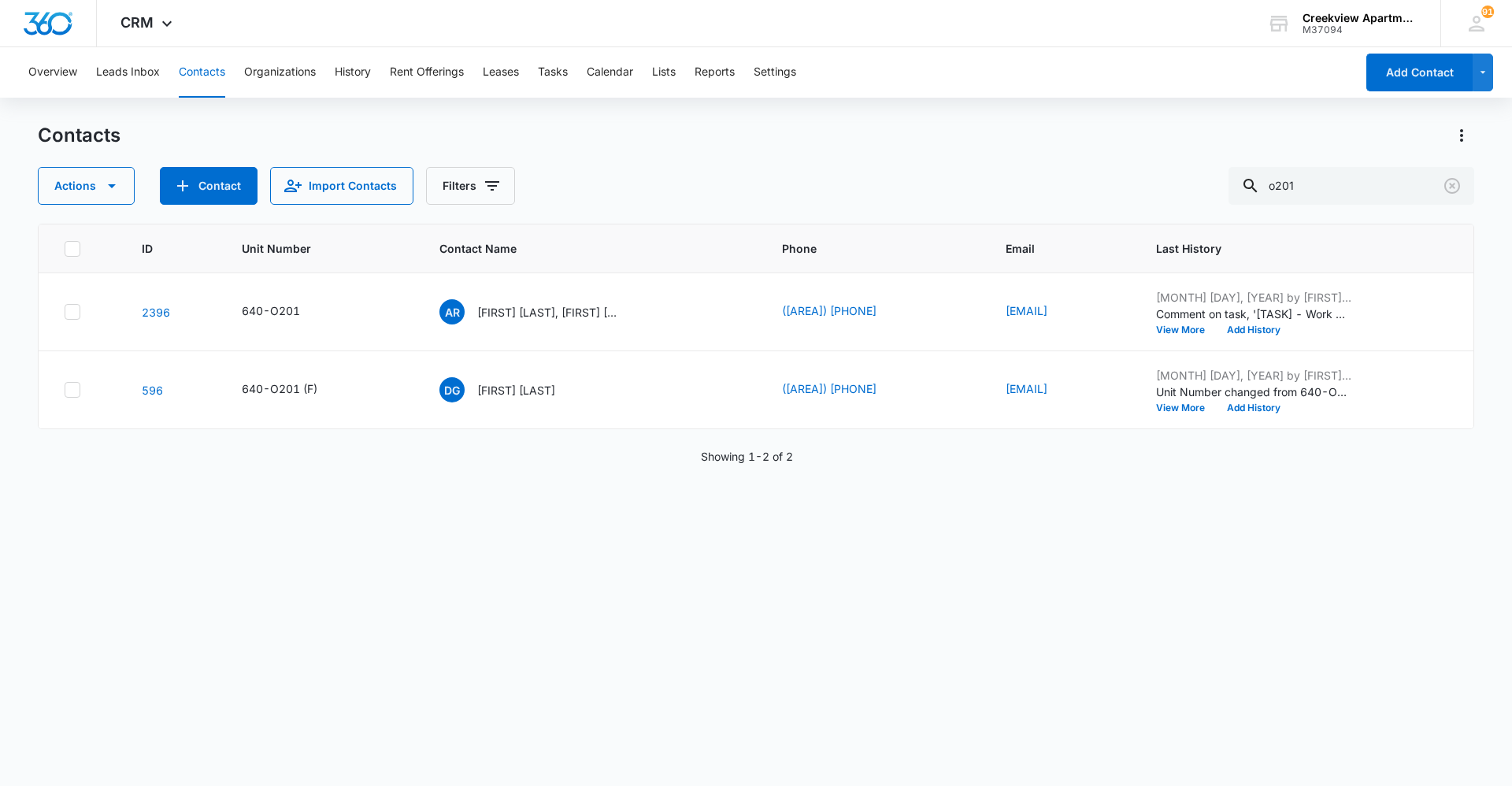 click on "Contacts Actions Contact Import Contacts Filters [TASK] ID Unit Number Contact Name Phone Email Last History [NUMBER] [UNIT] AR [FIRST] [LAST], [FIRST] [LAST] ([AREA]) [EMAIL] [MONTH] [DAY], [YEAR] by [FIRST] [LAST] Comment on task, '[TASK] - Work Order *PENDING'
"installed portable" View More Add History [NUMBER] [UNIT] (F) DG [FIRST] [LAST] ([AREA]) [EMAIL] [MONTH] [DAY], [YEAR] by [FIRST] [LAST] Unit Number changed from [UNIT] to [UNIT](F). View More Add History Showing   1-2   of   2" at bounding box center (756, 495) 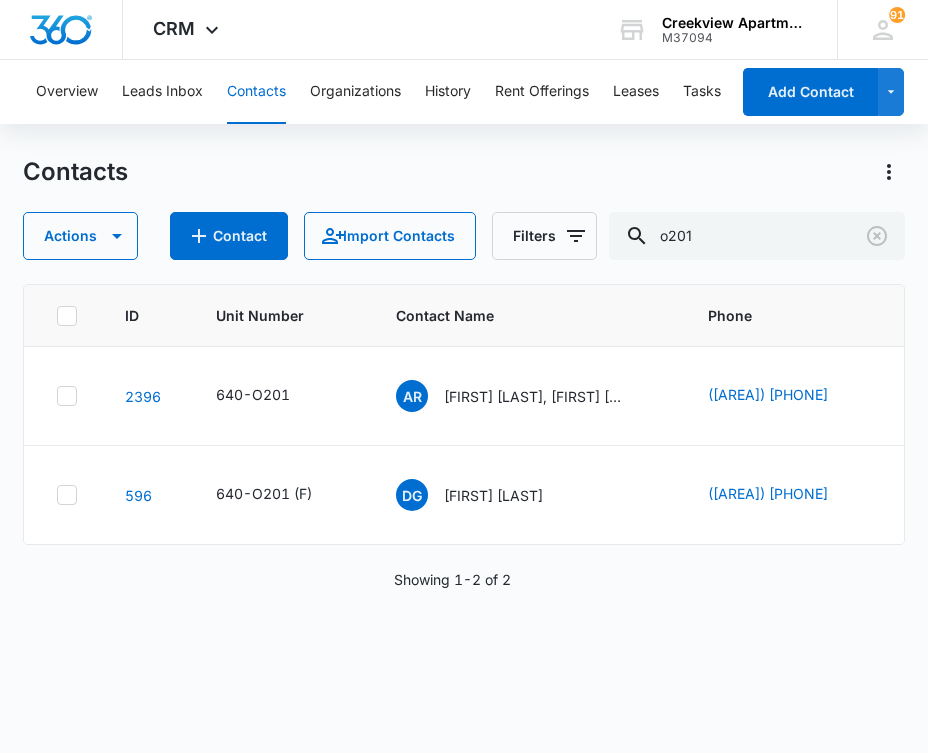 click on "Contacts Actions Contact Import Contacts Filters [TASK] ID Unit Number Contact Name Phone Email Last History [NUMBER] [UNIT] AR [FIRST] [LAST], [FIRST] [LAST] ([AREA]) [EMAIL] [MONTH] [DAY], [YEAR] by [FIRST] [LAST] Comment on task, '[TASK] - Work Order *PENDING'
"installed portable" View More Add History [NUMBER] [UNIT] (F) DG [FIRST] [LAST] ([AREA]) [EMAIL] [MONTH] [DAY], [YEAR] by [FIRST] [LAST] Unit Number changed from [UNIT] to [UNIT](F). View More Add History Showing   1-2   of   2" at bounding box center [464, 505] 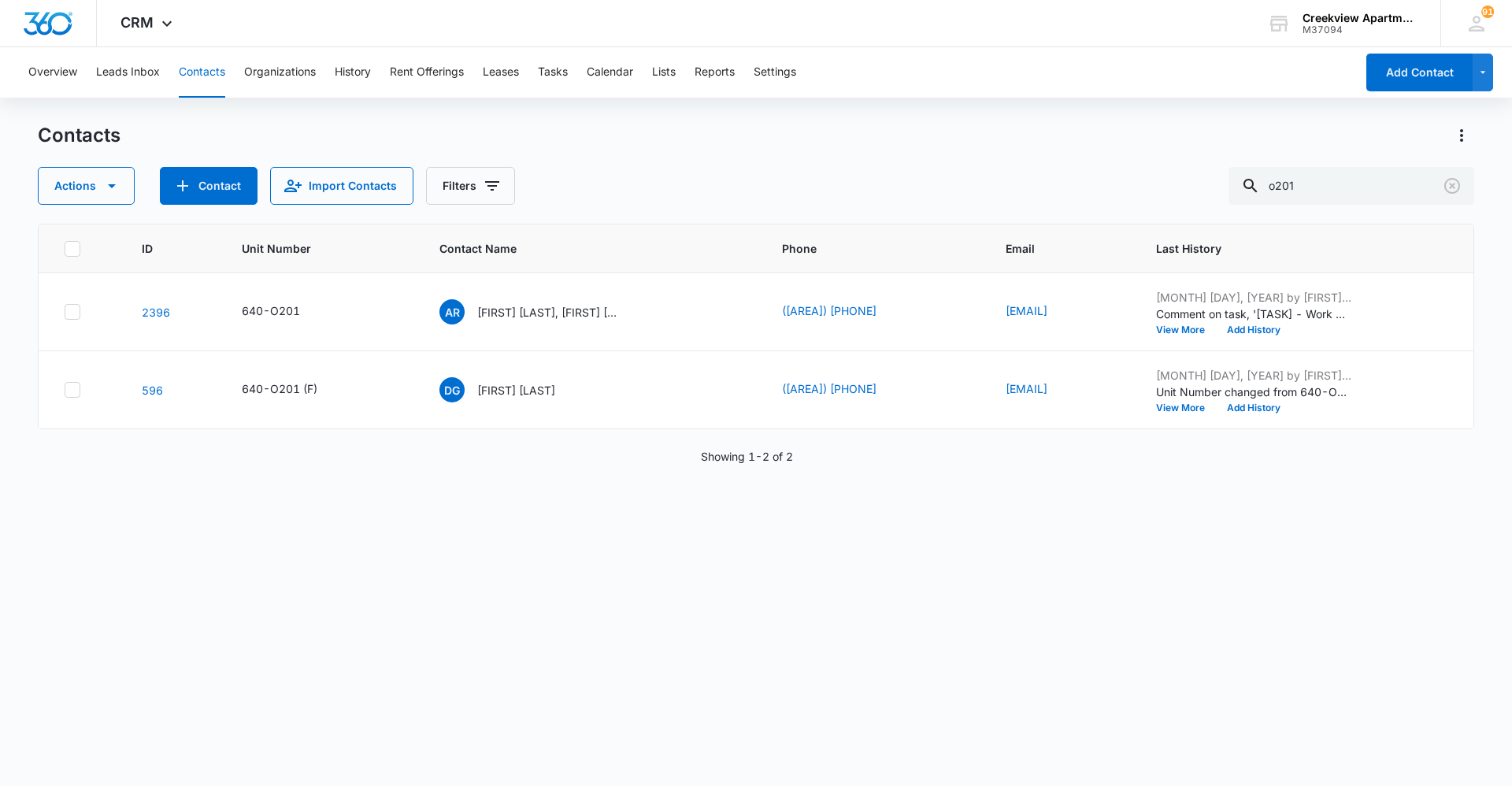 click on "Contacts" at bounding box center (202, 72) 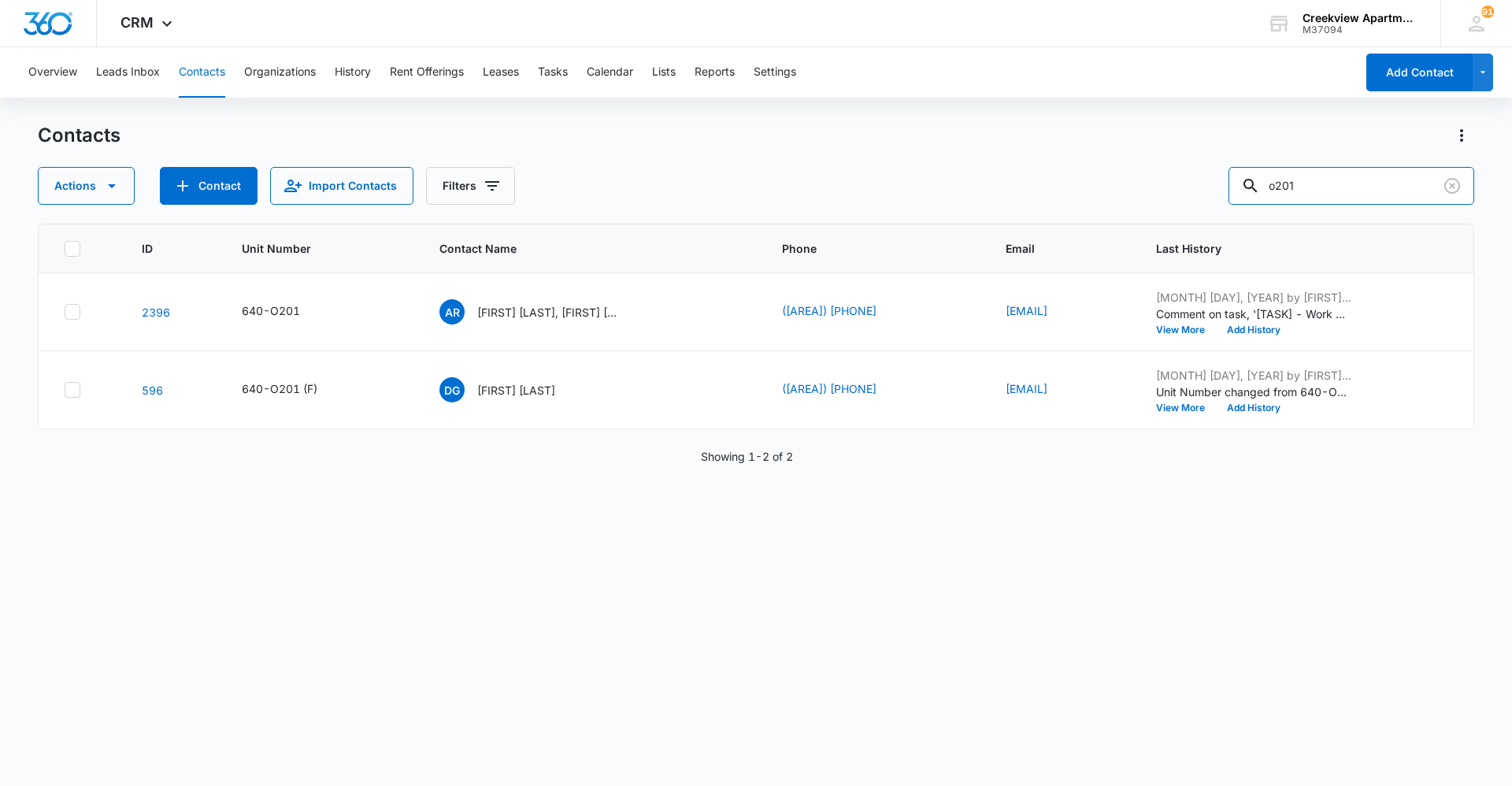 drag, startPoint x: 1328, startPoint y: 183, endPoint x: 1213, endPoint y: 176, distance: 115.21285 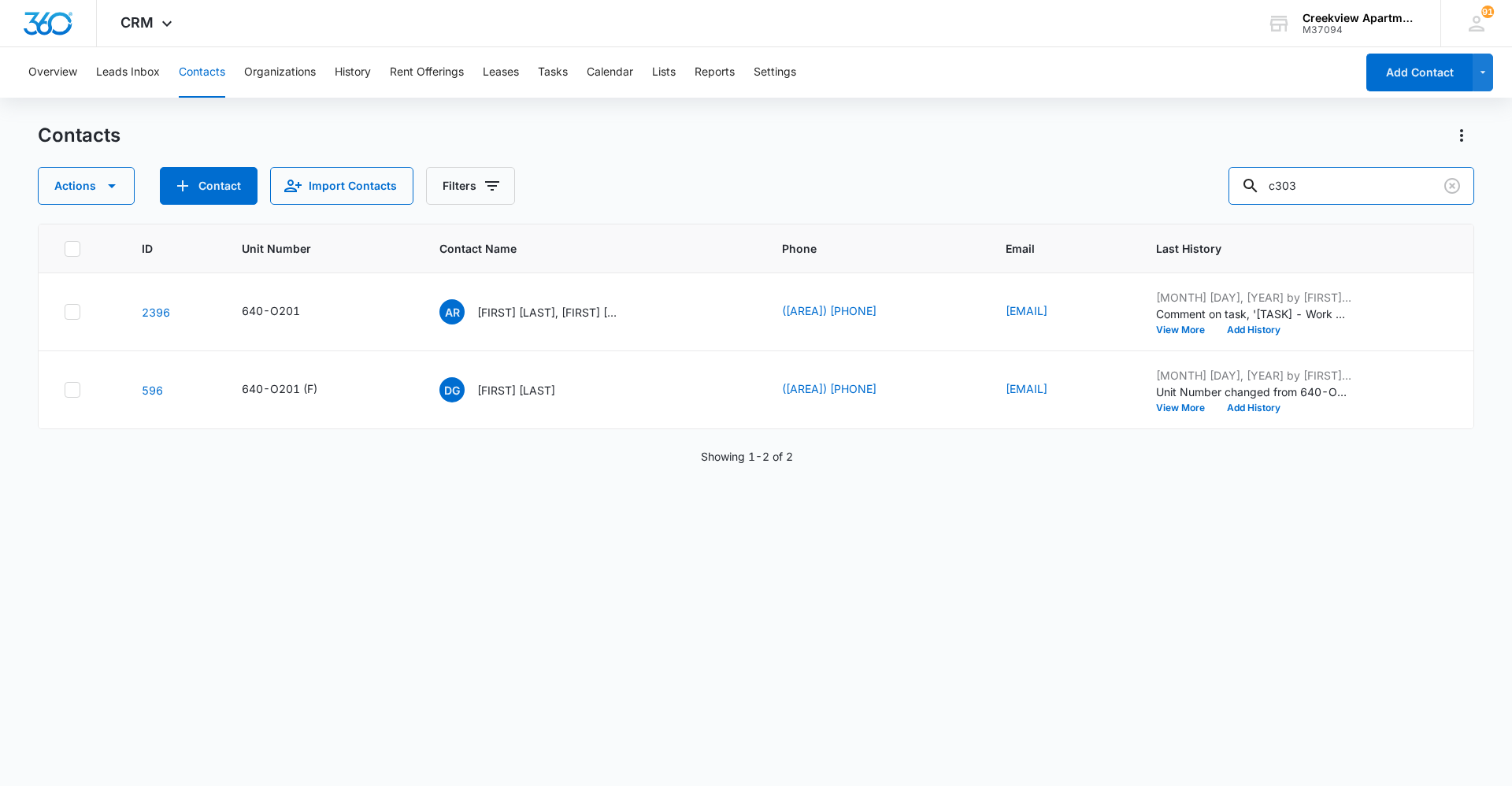 type on "c303" 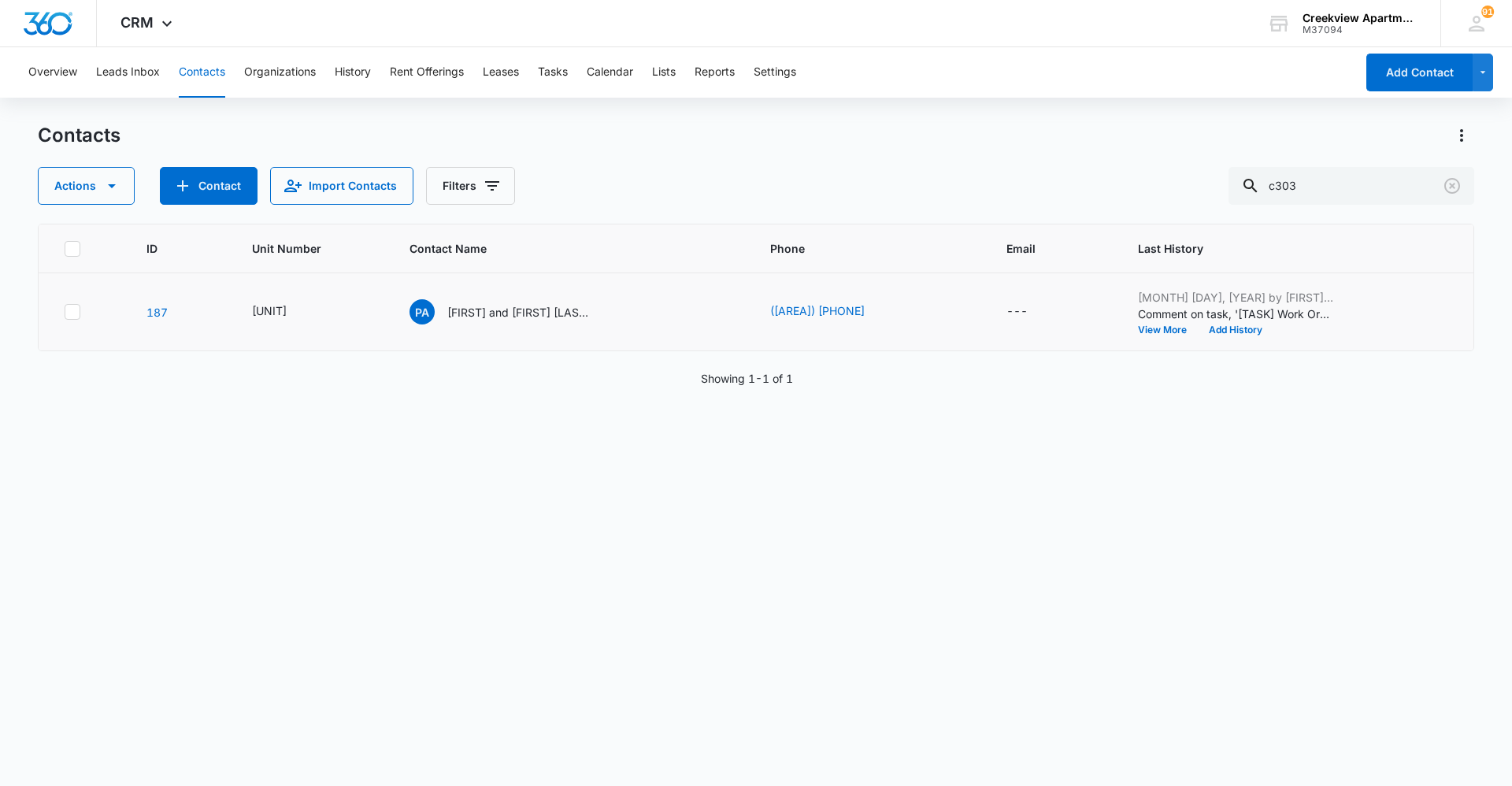 click on "Pa [FIRST] and [FIRST] [LAST]" at bounding box center (571, 312) 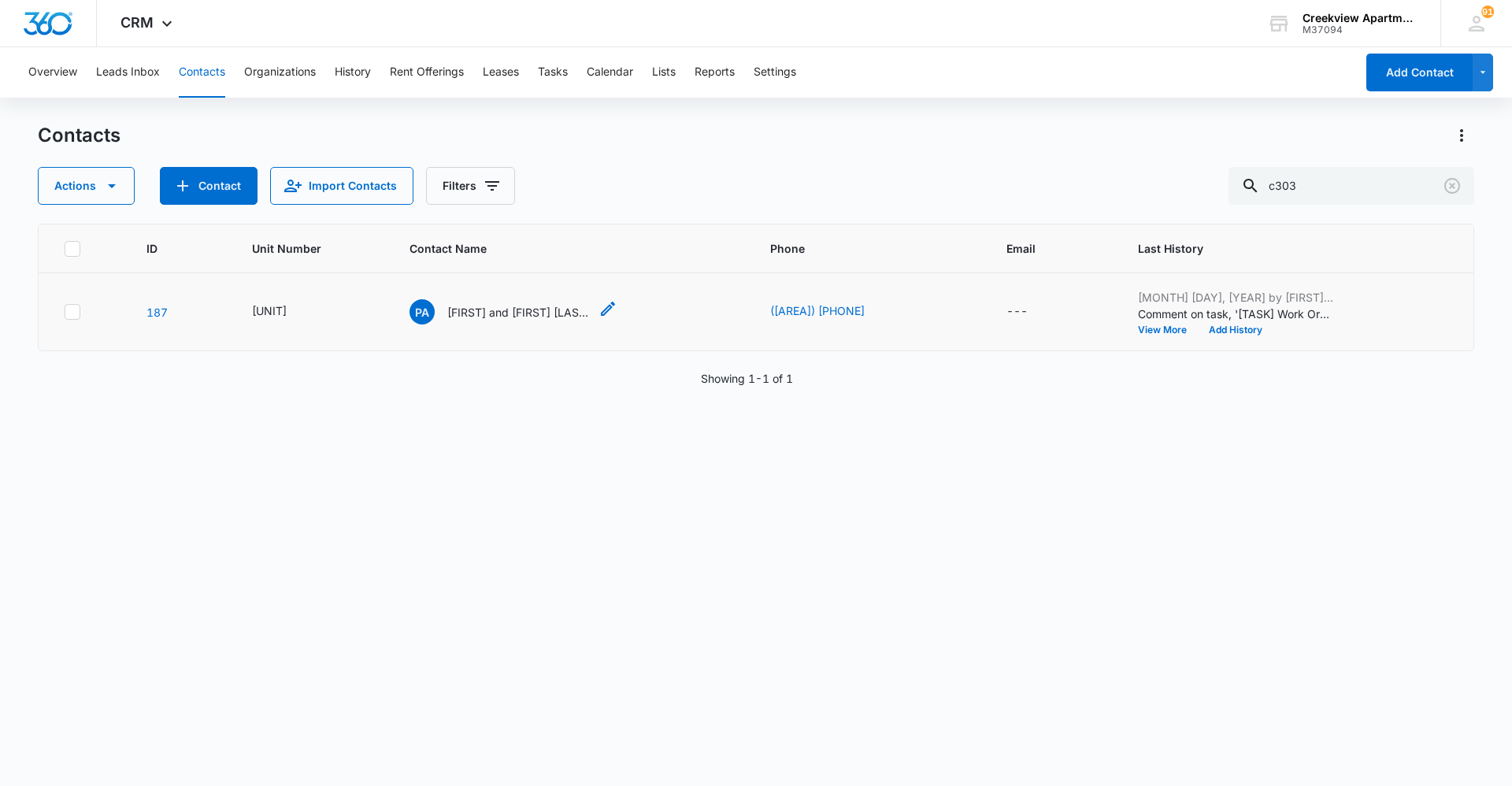 click on "[FIRST] and [FIRST] [LAST]" at bounding box center [518, 312] 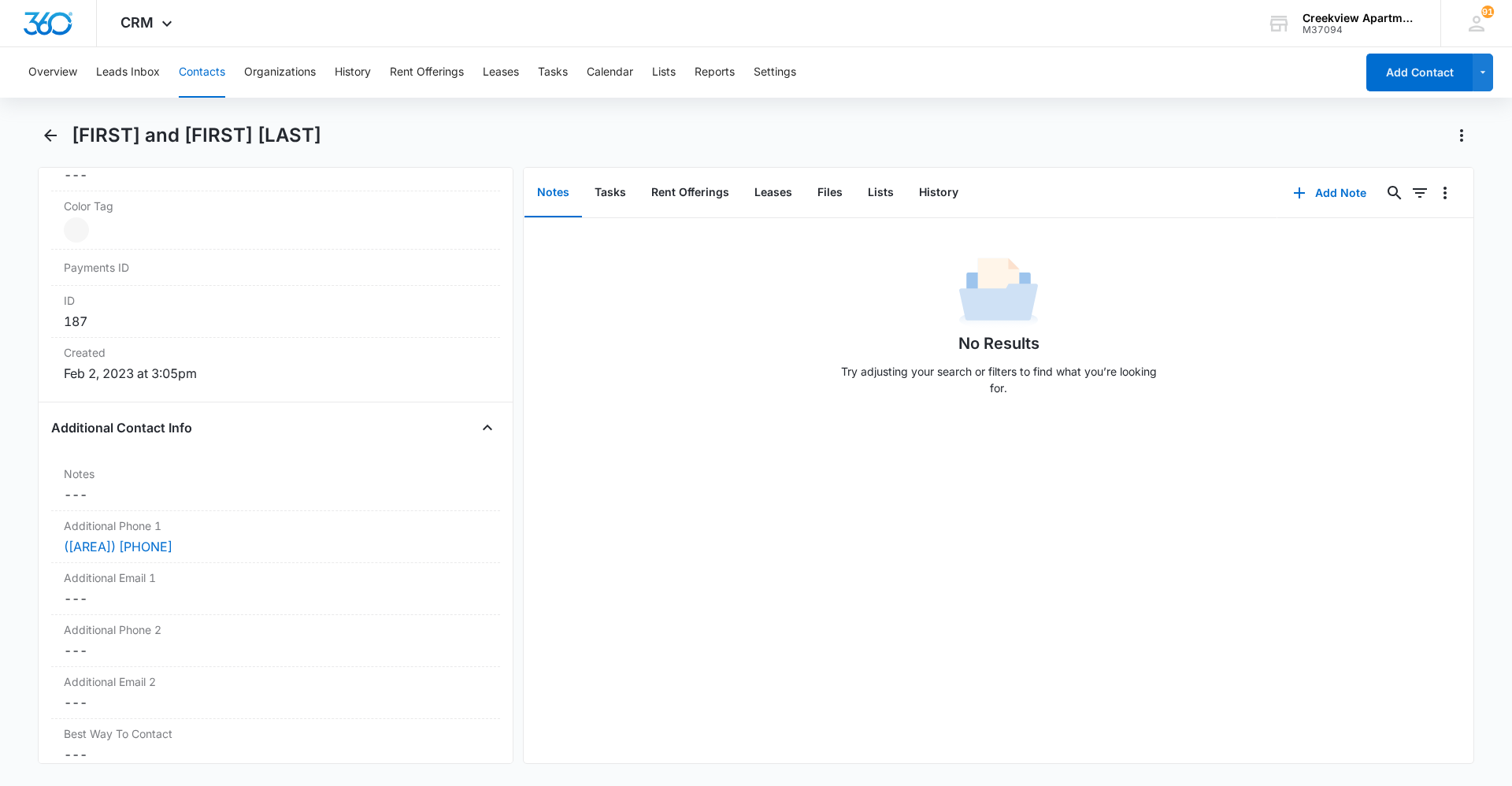 scroll, scrollTop: 977, scrollLeft: 0, axis: vertical 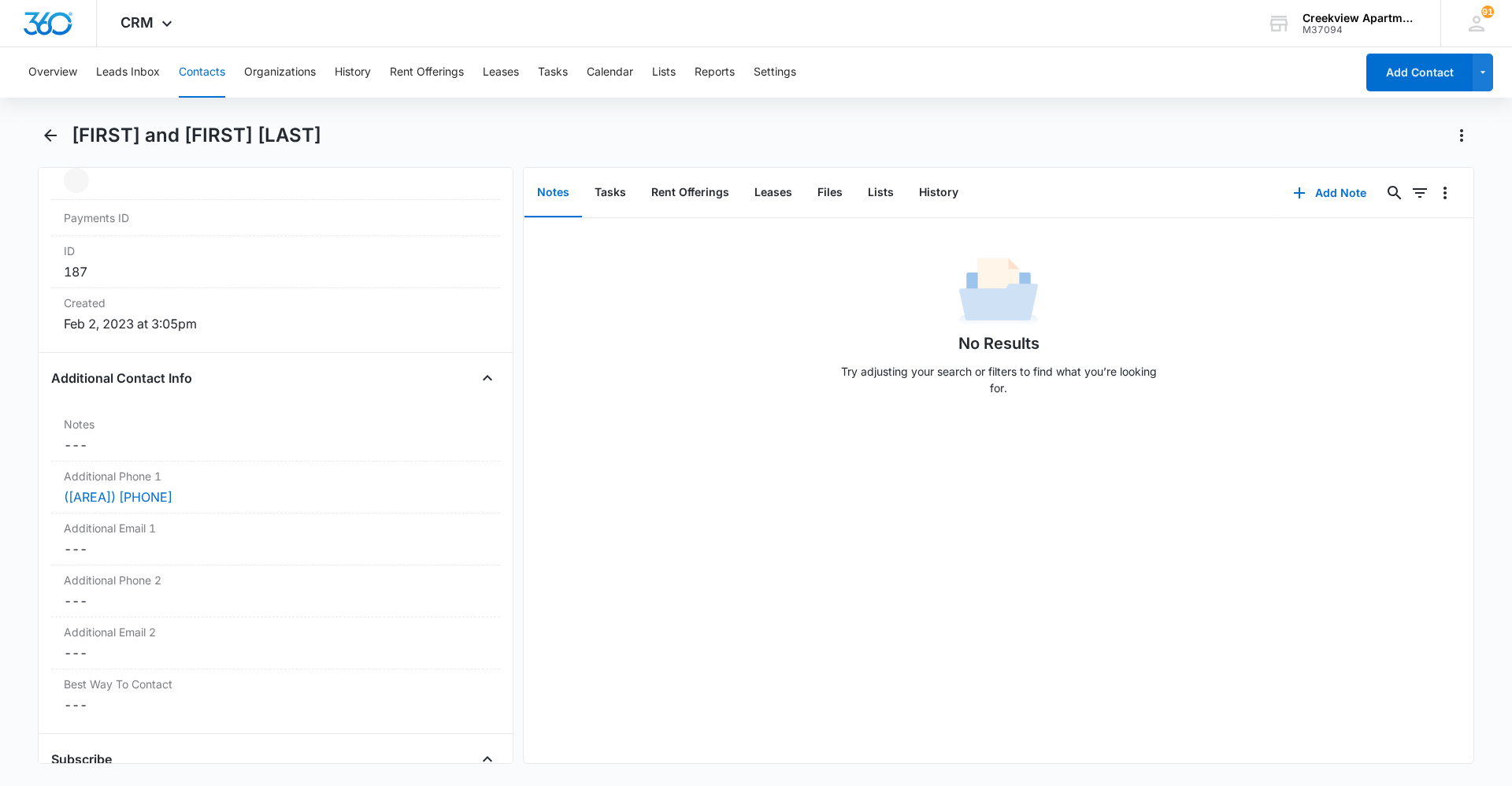 click on "No Results Try adjusting your search or filters to find what you’re looking for." at bounding box center (999, 491) 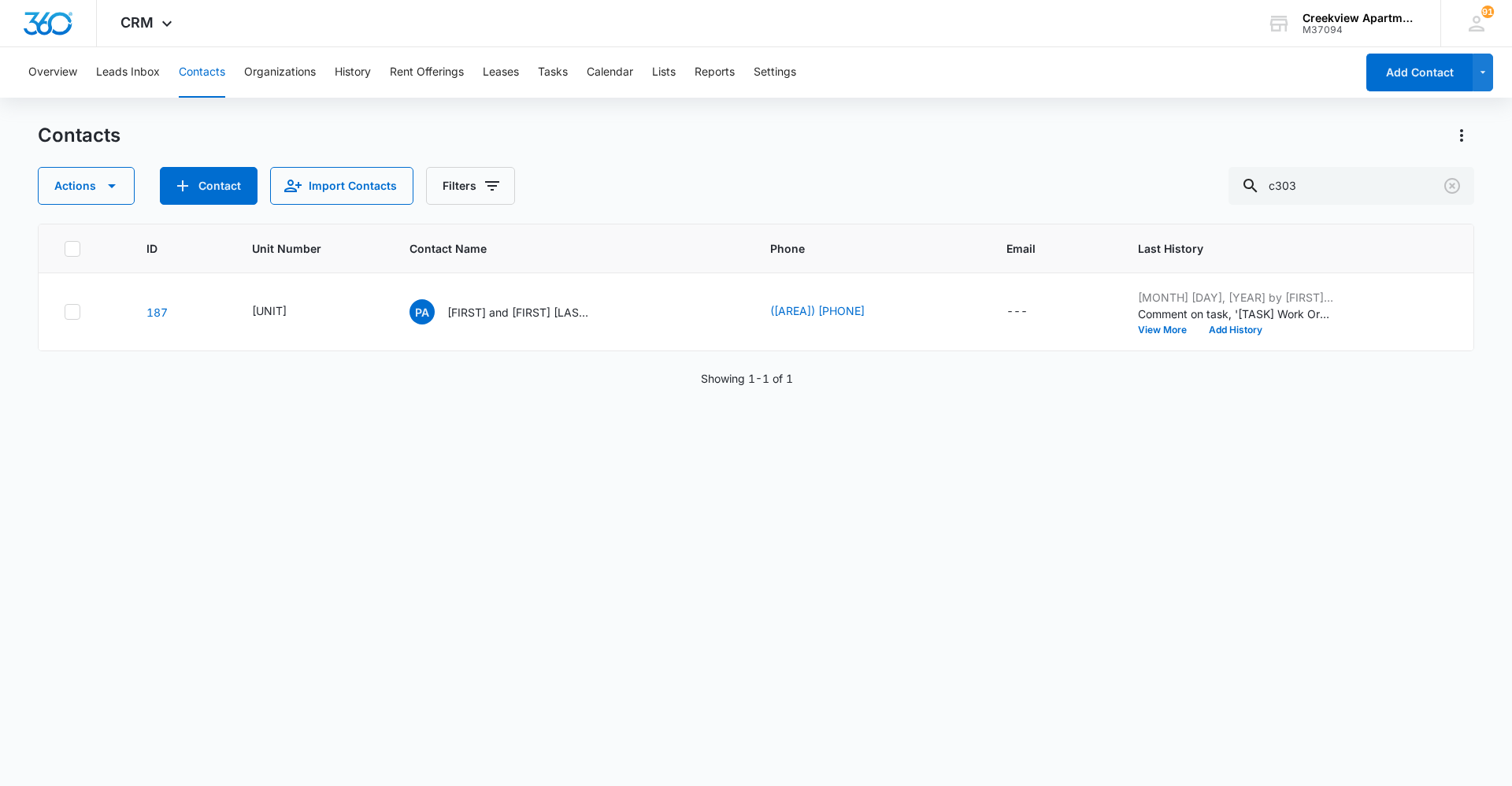 click on "ID Unit Number Contact Name Phone Email Last History [NUMBER] [UNIT] Pa [FIRST] and [FIRST] [LAST] ([AREA]) --- [MONTH] [DAY], [YEAR] by [FIRST] [LAST] Comment on task, '[TASK] Work Order'
"No issue on arrival. Cleaned out the plumbing anyway but found no clogged or signs of issue. " View More Add History Showing   1-1   of   1" at bounding box center [756, 495] 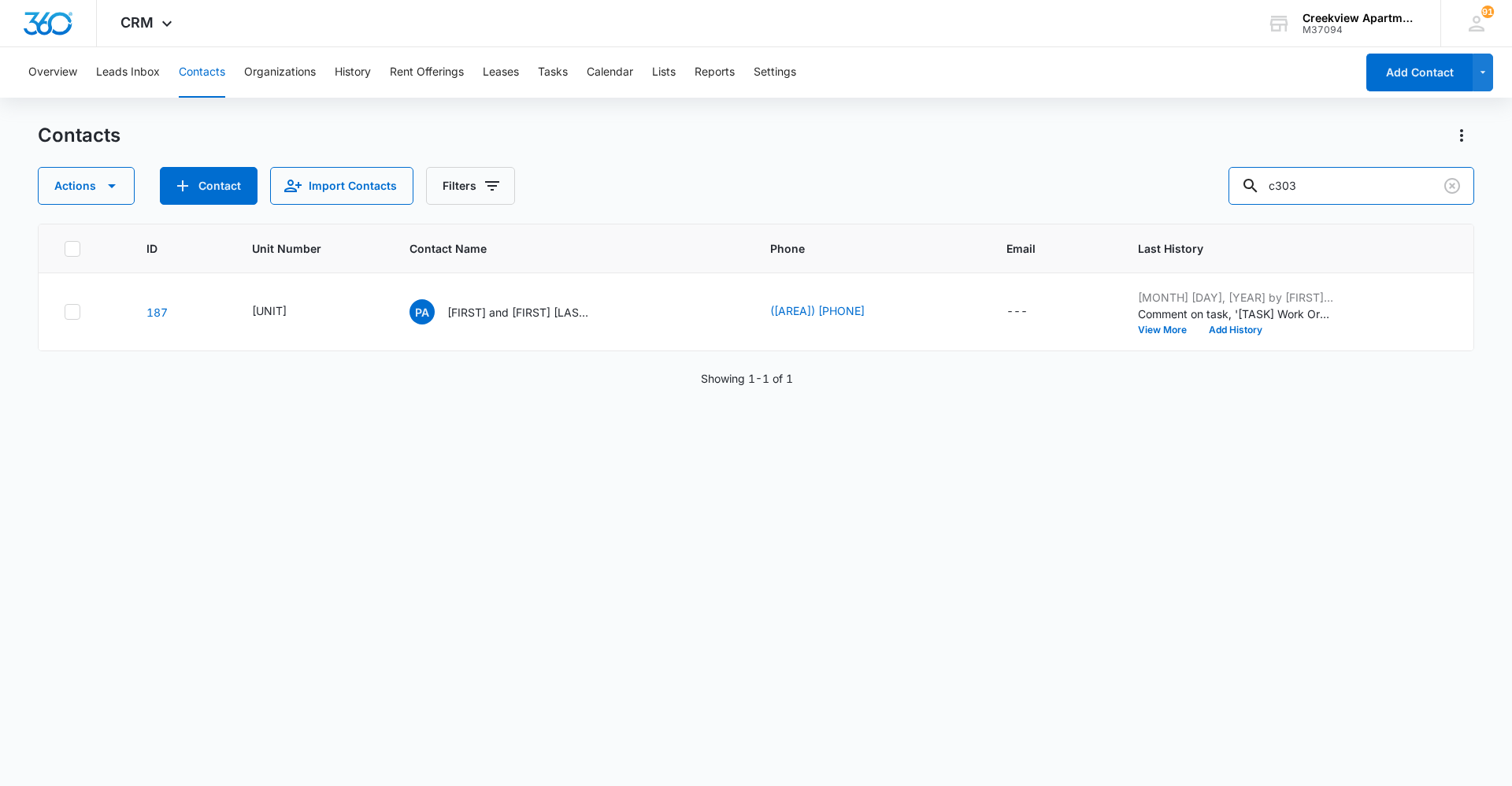 drag, startPoint x: 1225, startPoint y: 191, endPoint x: 1180, endPoint y: 195, distance: 45.17743 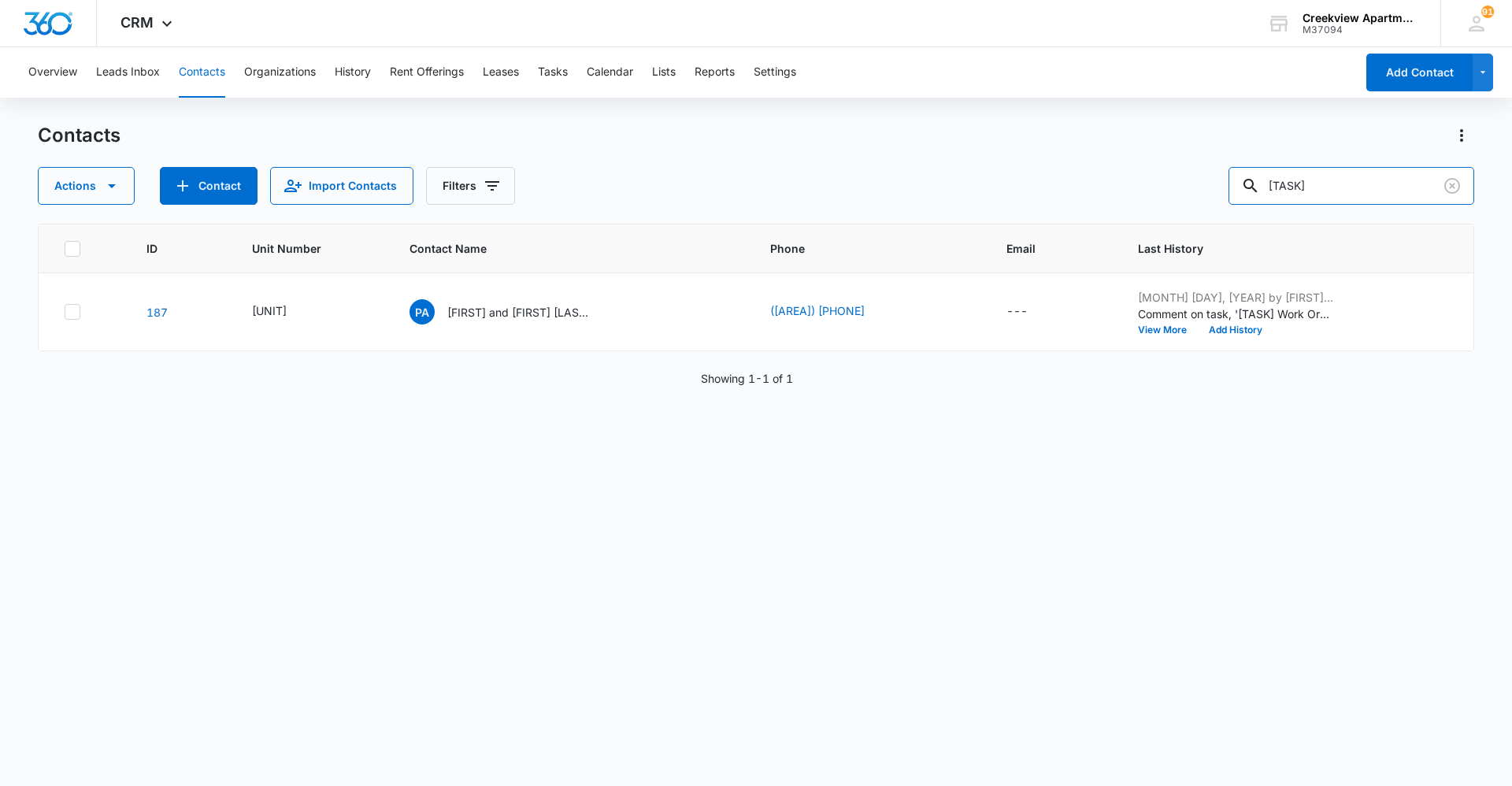type on "[TASK]" 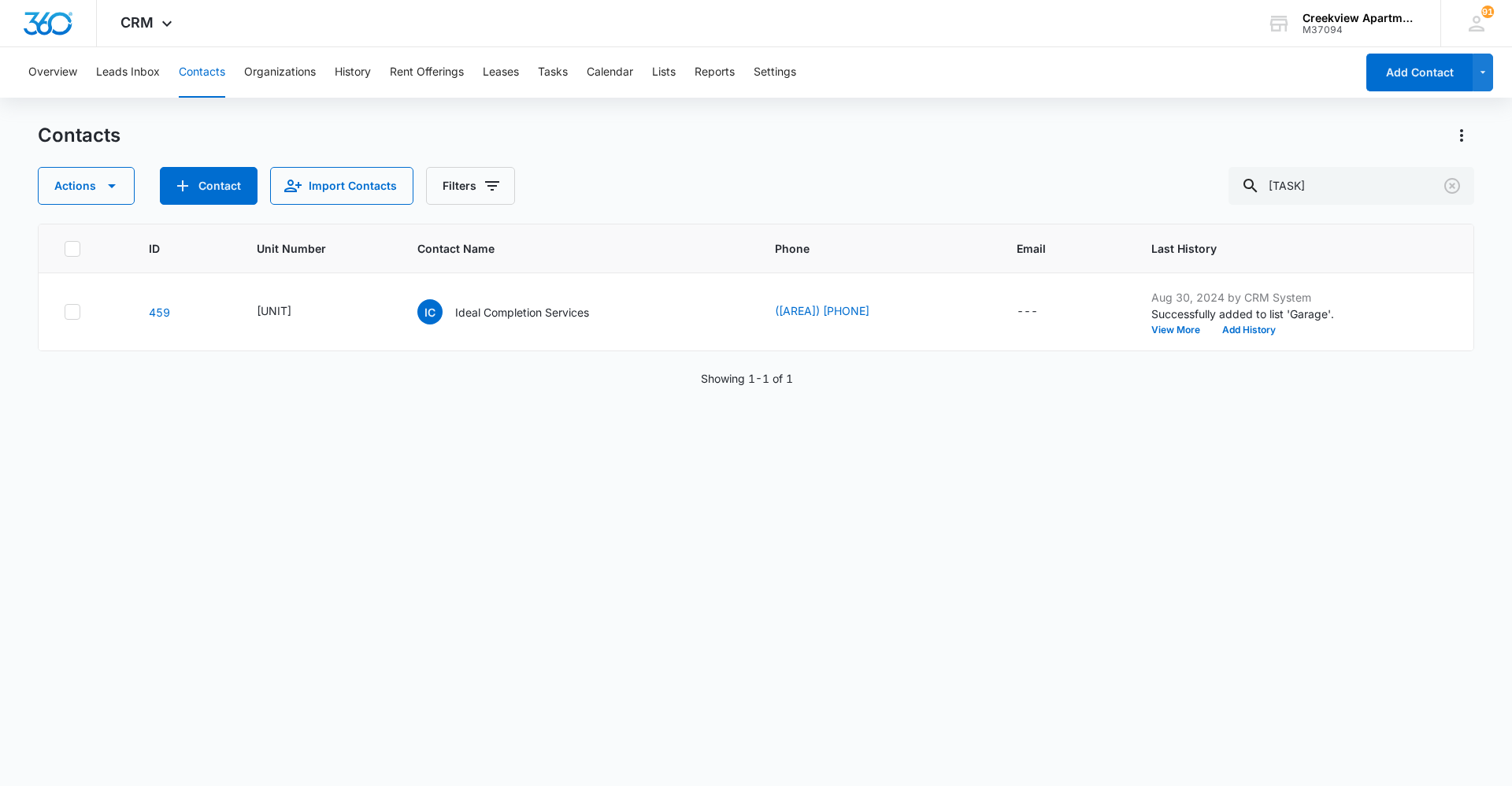 click on "ID Unit Number Contact Name Phone Email Last History [NUMBER] [UNIT] IC [COMPANY] ([AREA]) [PHONE] --- [MONTH] [DAY], [YEAR] by [SYSTEM] Successfully added to list 'Garage'. View More Add History Showing   1-1   of   1" at bounding box center (756, 495) 